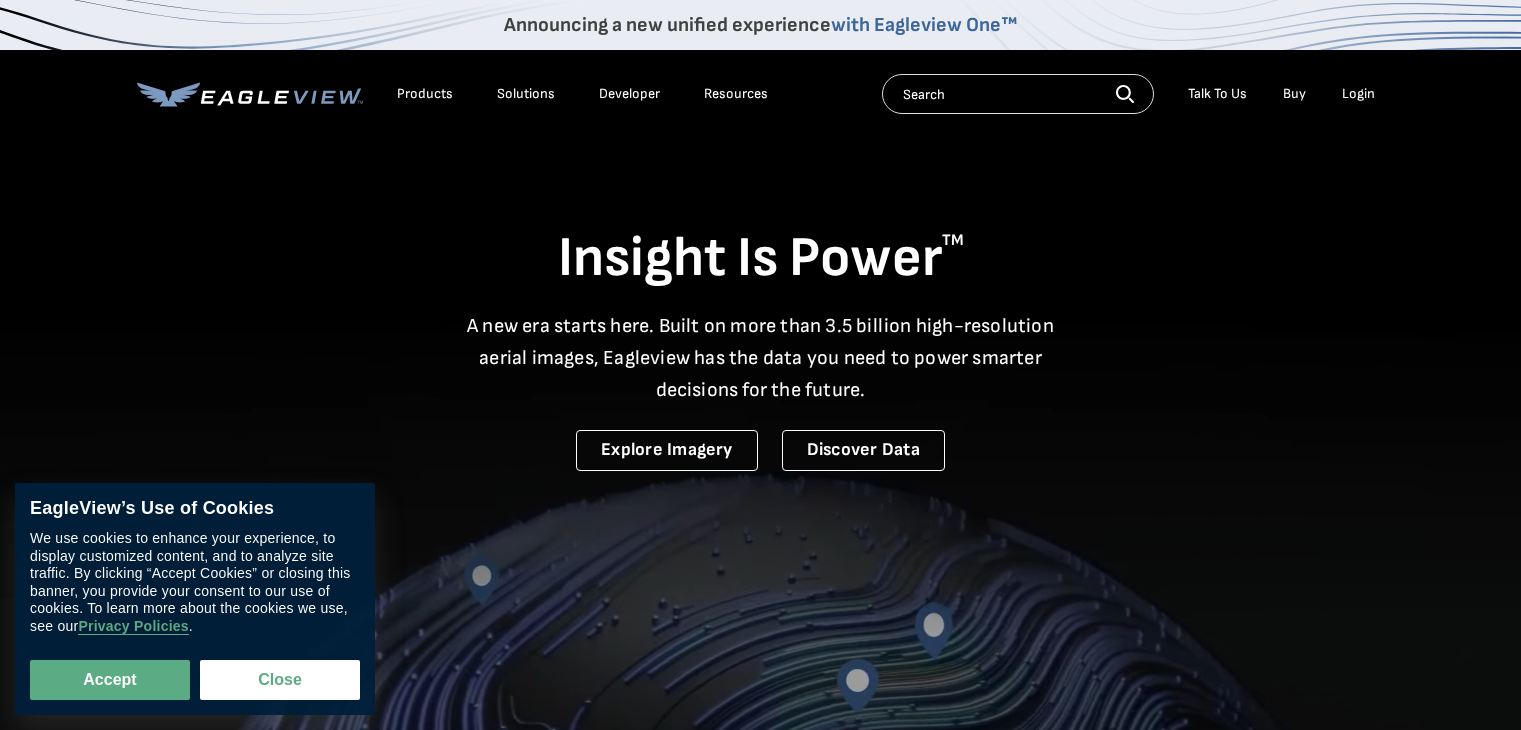 scroll, scrollTop: 0, scrollLeft: 0, axis: both 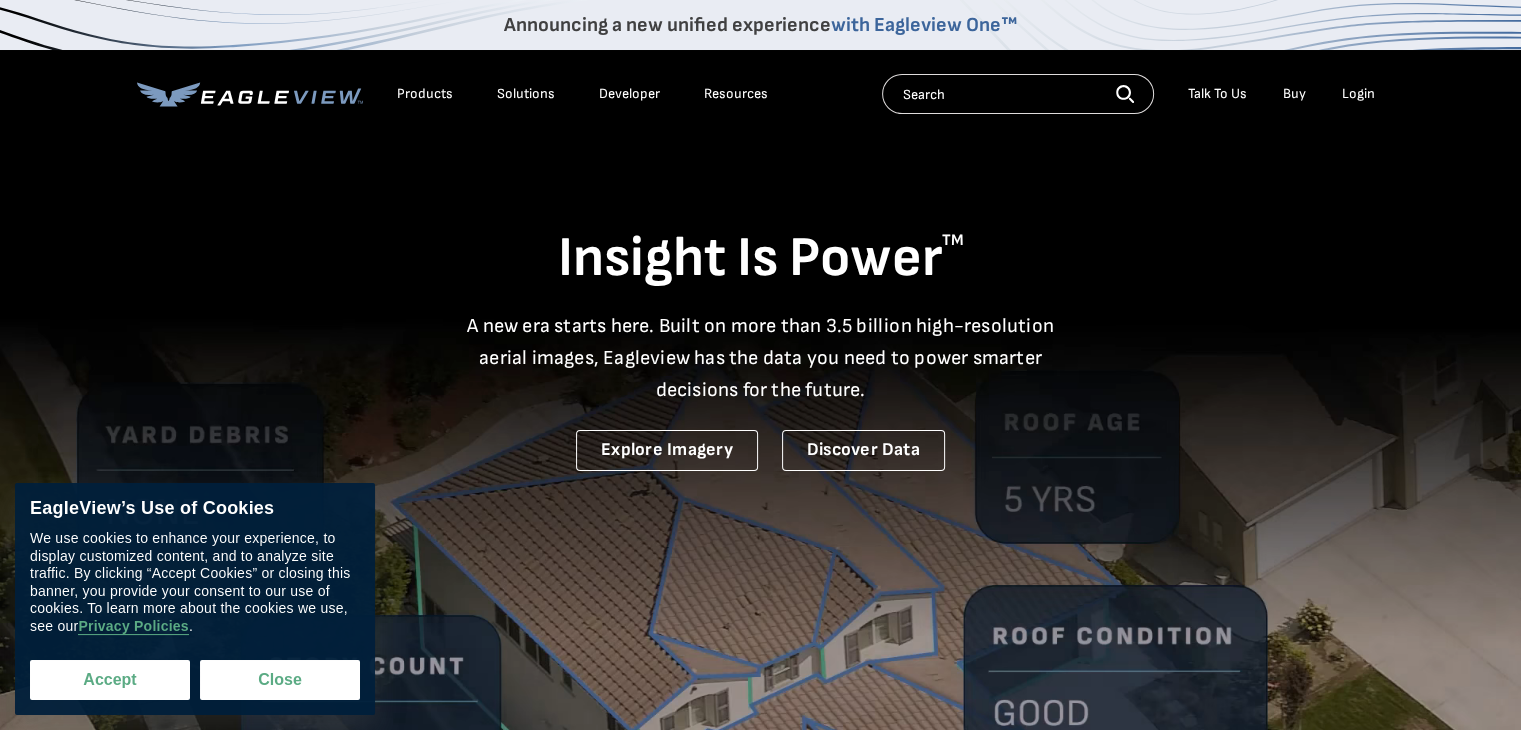 click on "Accept" at bounding box center (110, 680) 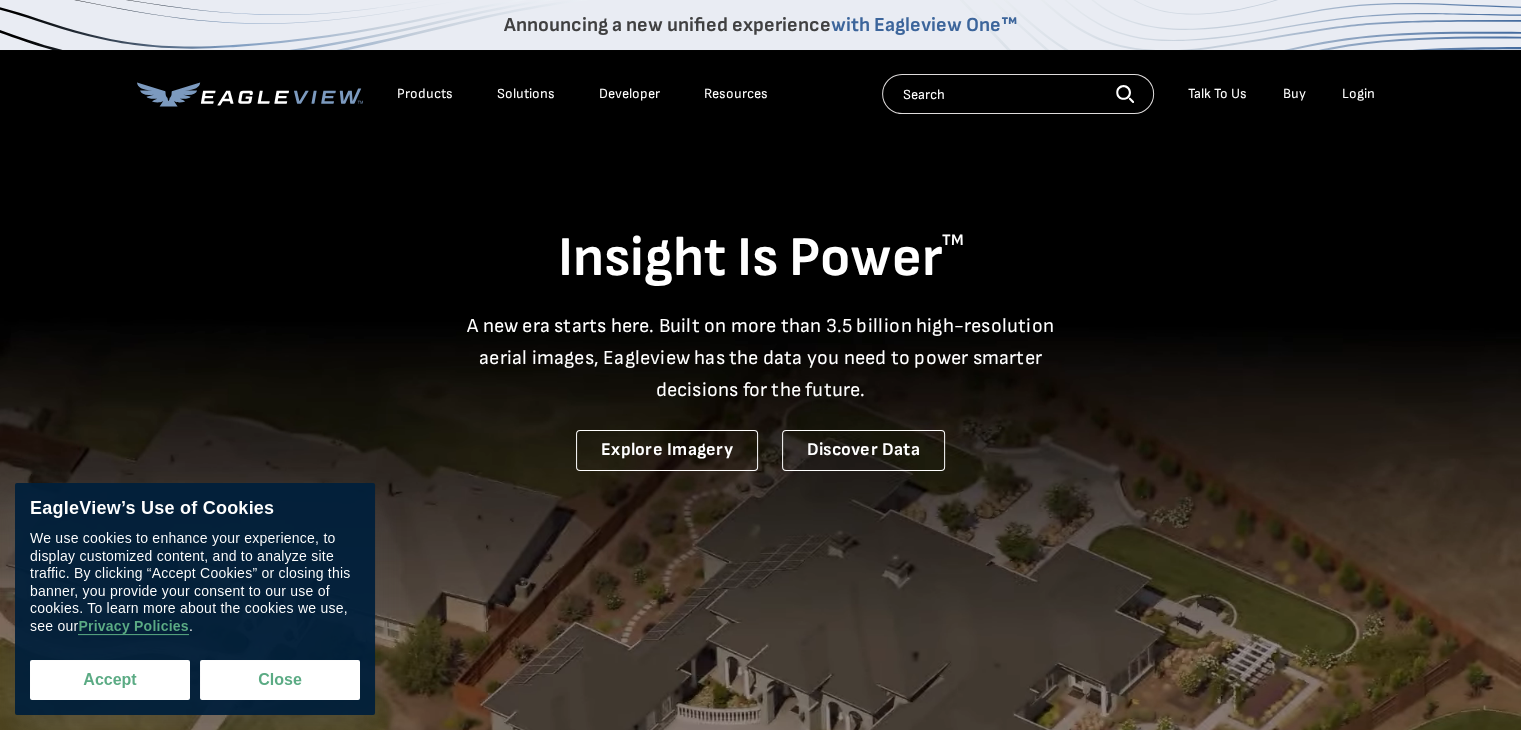 checkbox on "true" 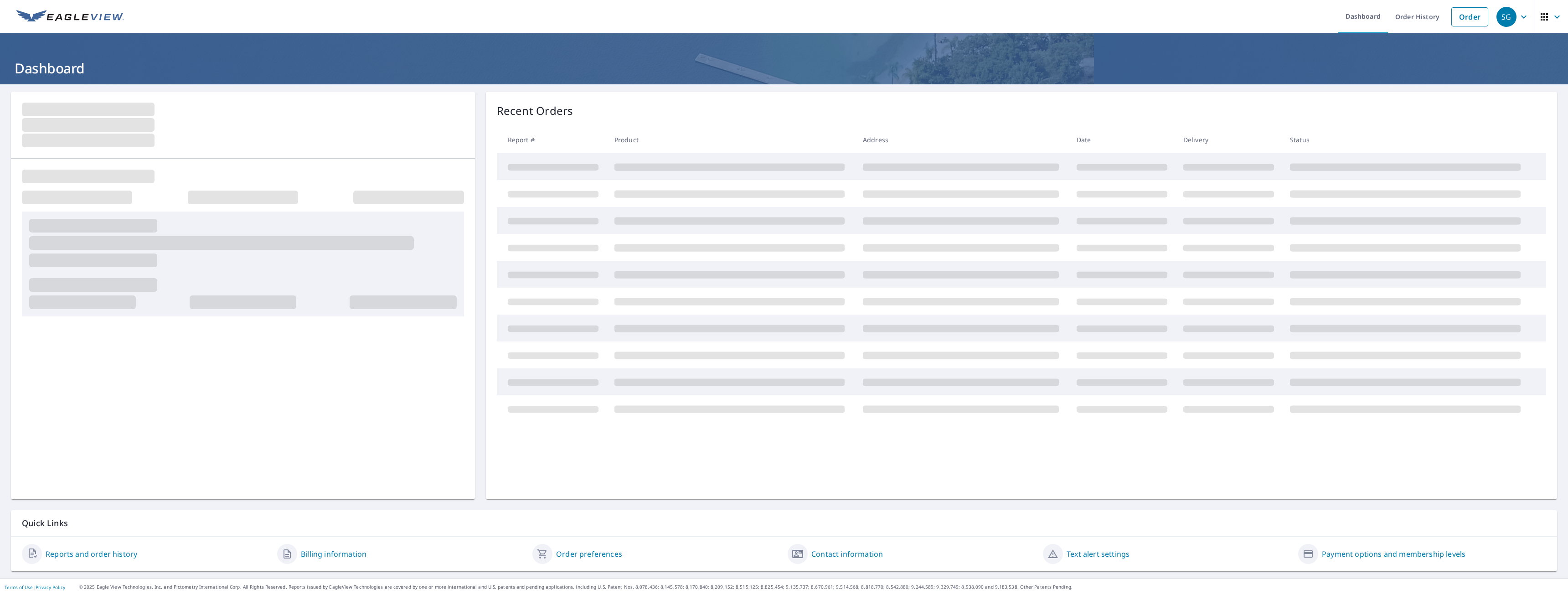scroll, scrollTop: 0, scrollLeft: 0, axis: both 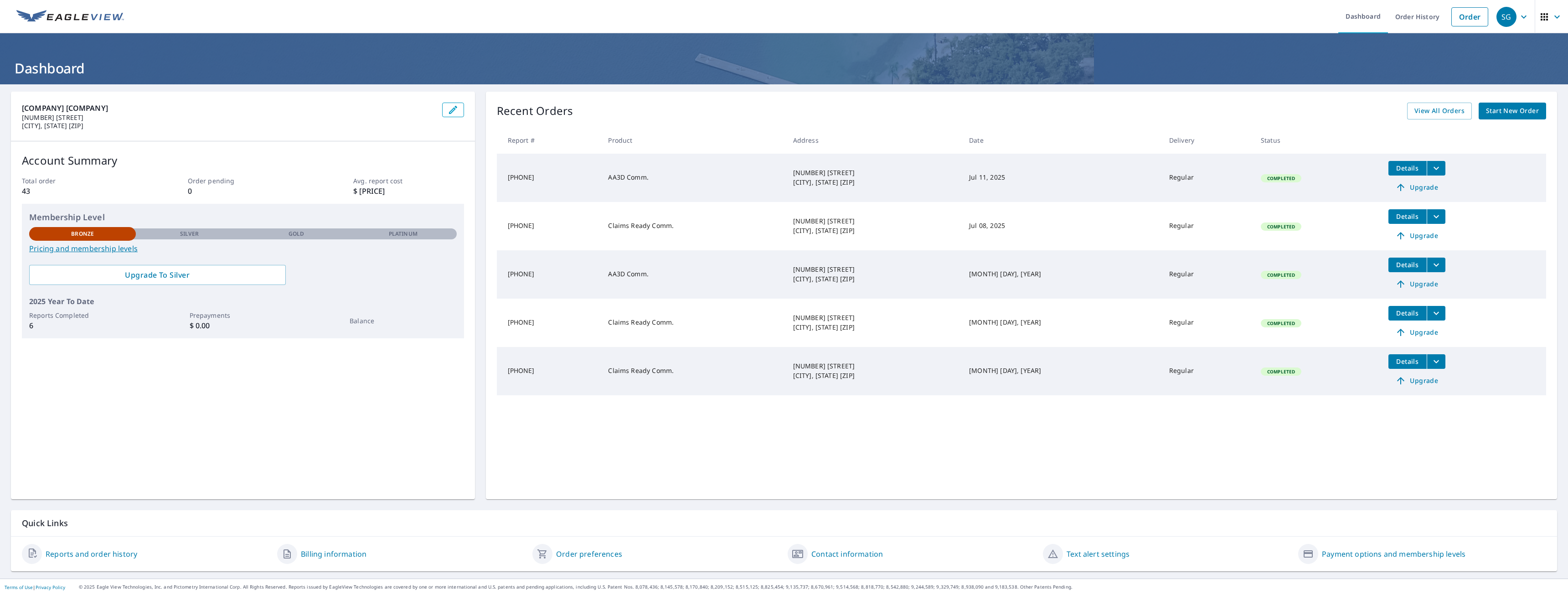 click on "Start New Order" at bounding box center (1512, 111) 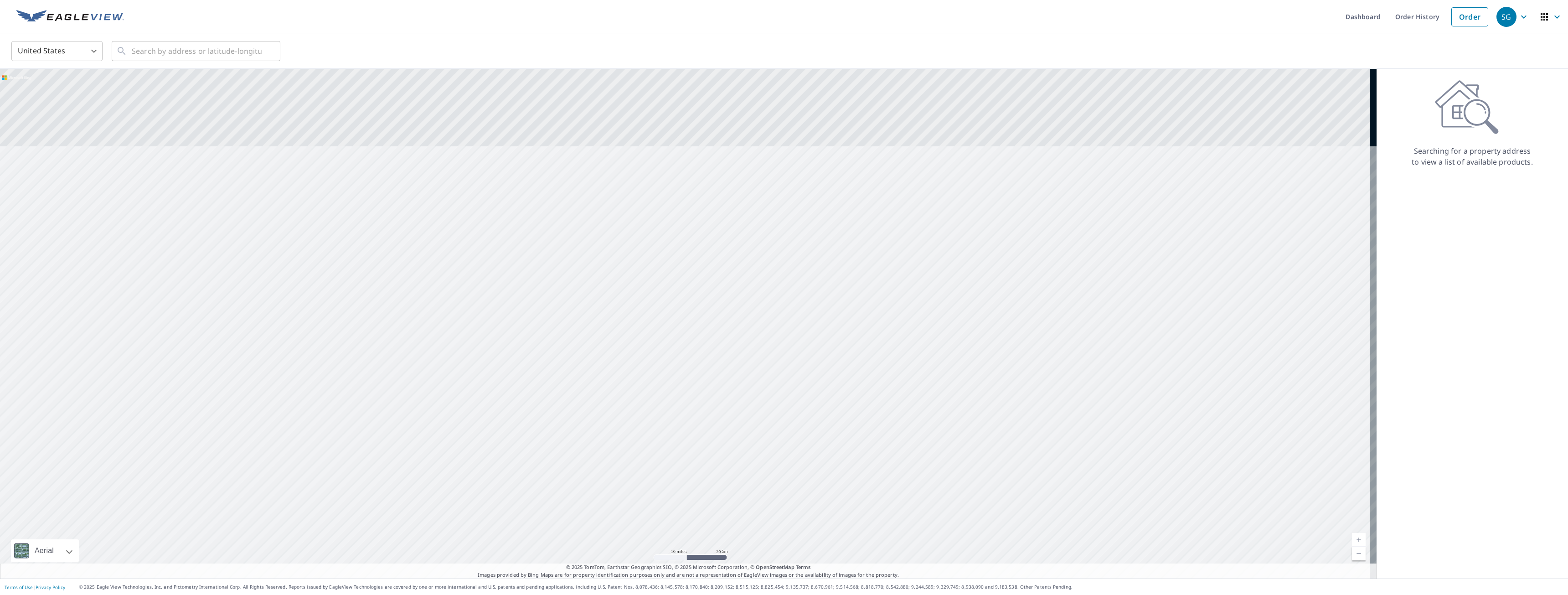 drag, startPoint x: 910, startPoint y: 312, endPoint x: 893, endPoint y: 339, distance: 31.906112 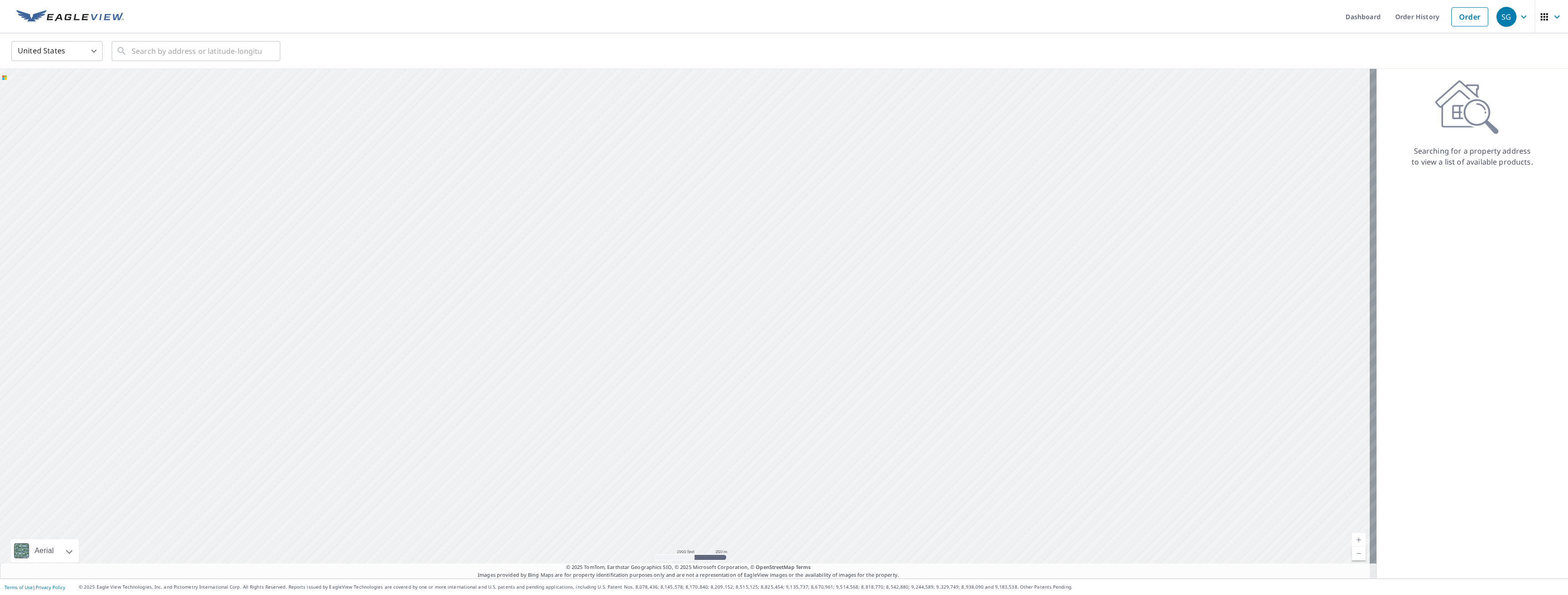 drag, startPoint x: 799, startPoint y: 303, endPoint x: 821, endPoint y: 366, distance: 66.7308 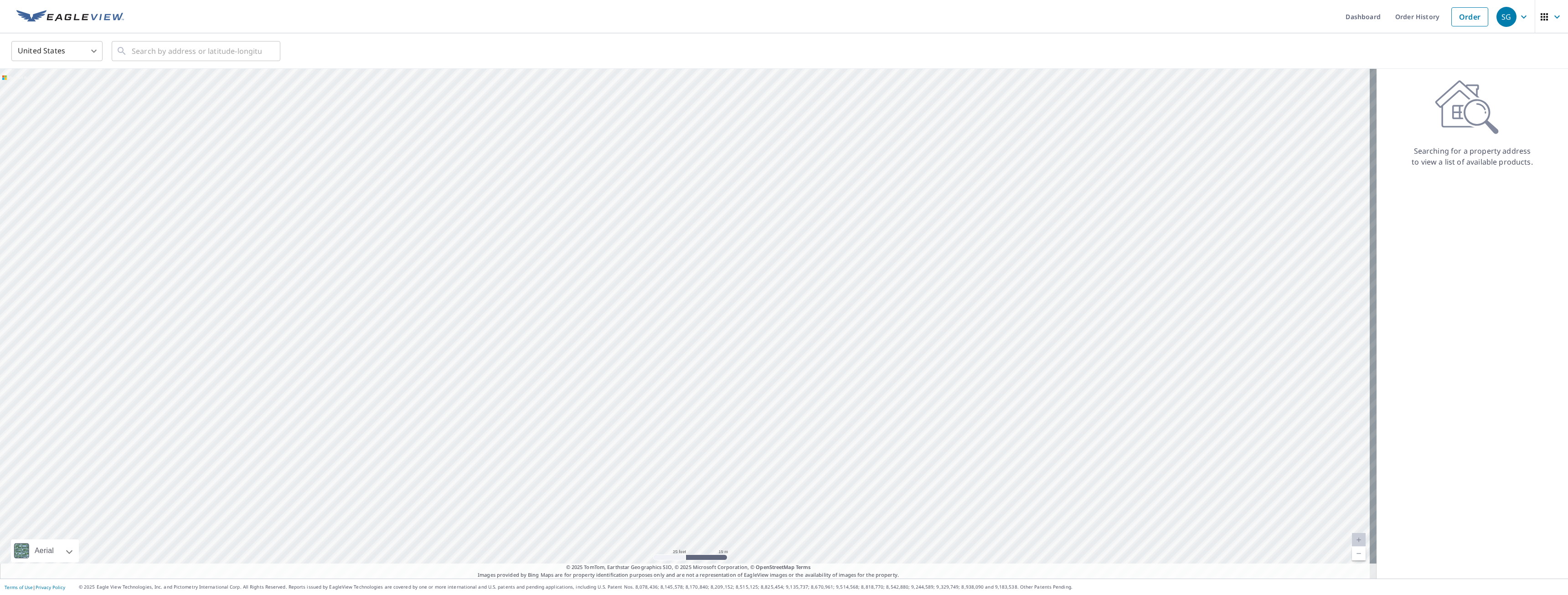 click at bounding box center [688, 324] 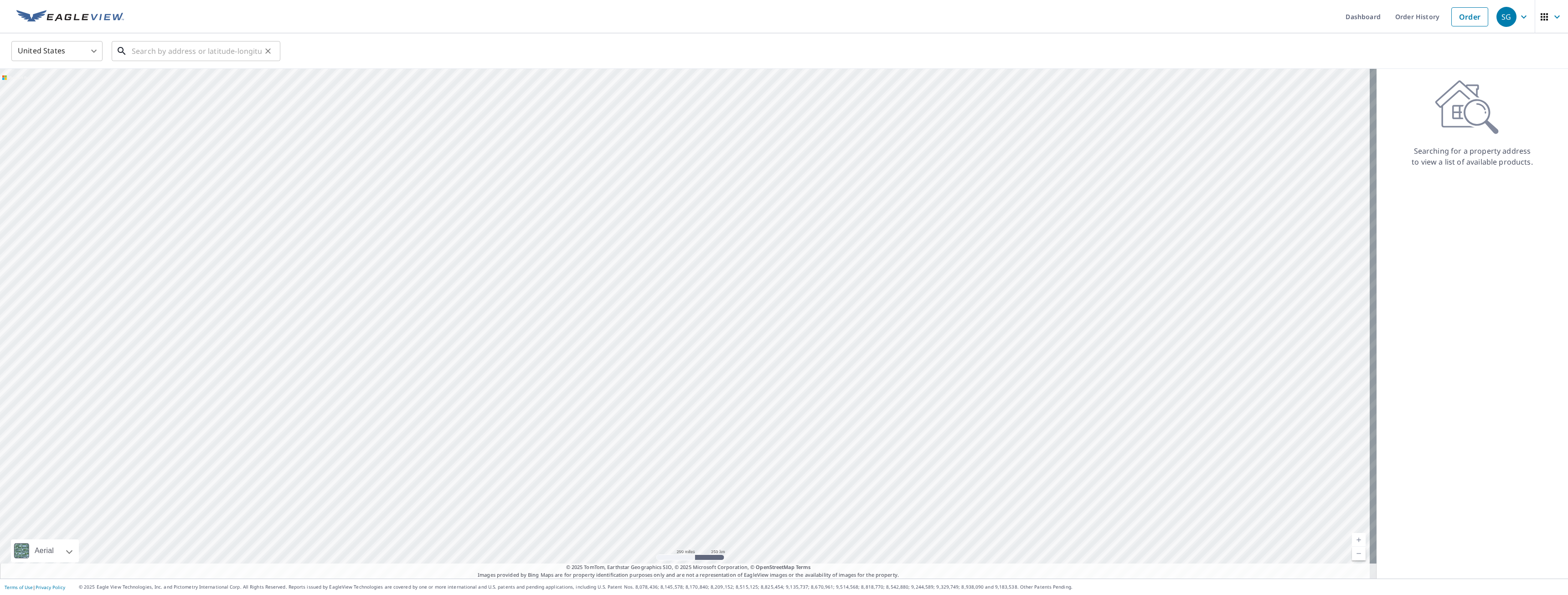 click at bounding box center (196, 51) 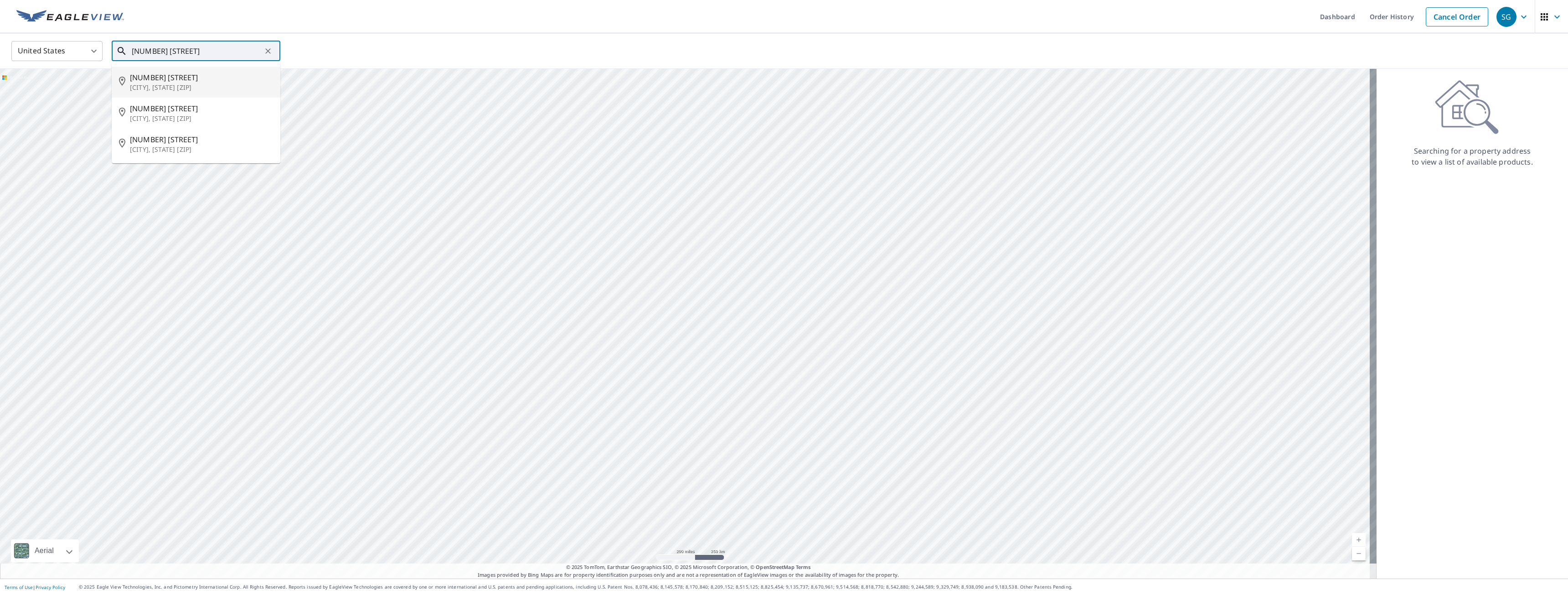 click on "[NUMBER] [STREET]" at bounding box center (201, 78) 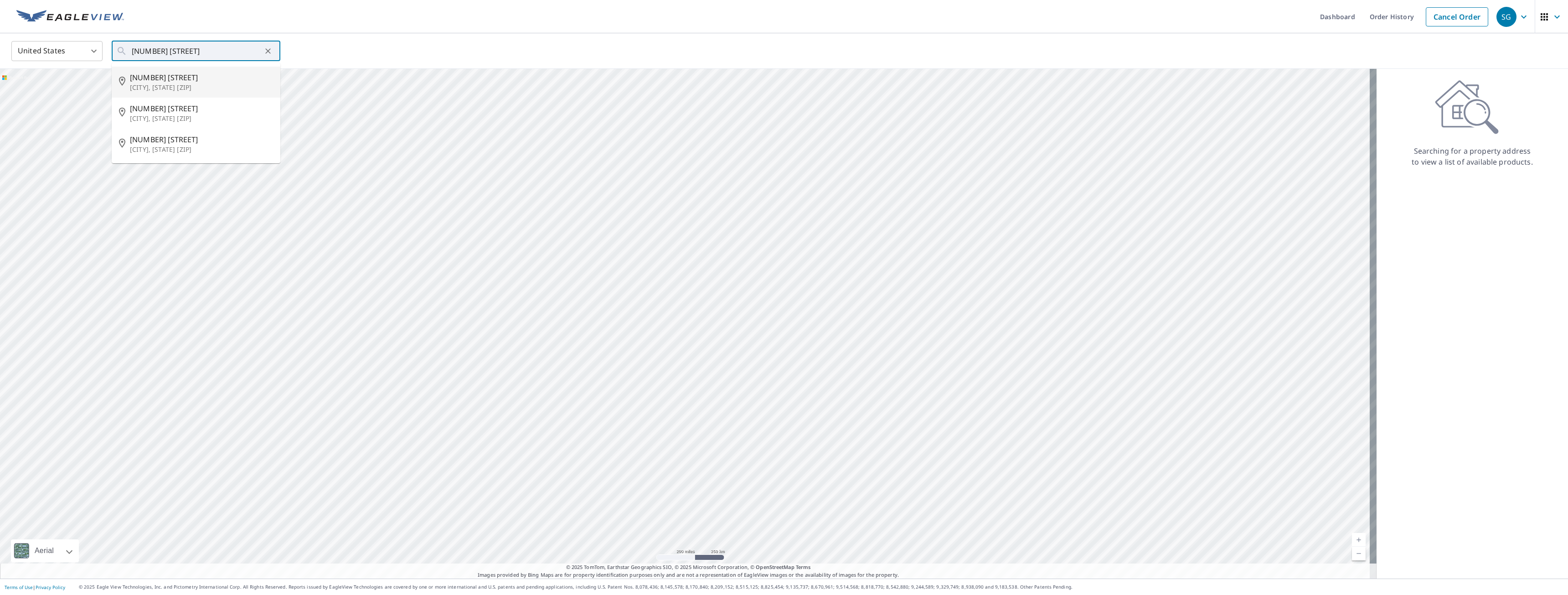 type on "[NUMBER] [STREET] [CITY], [STATE] [ZIP]" 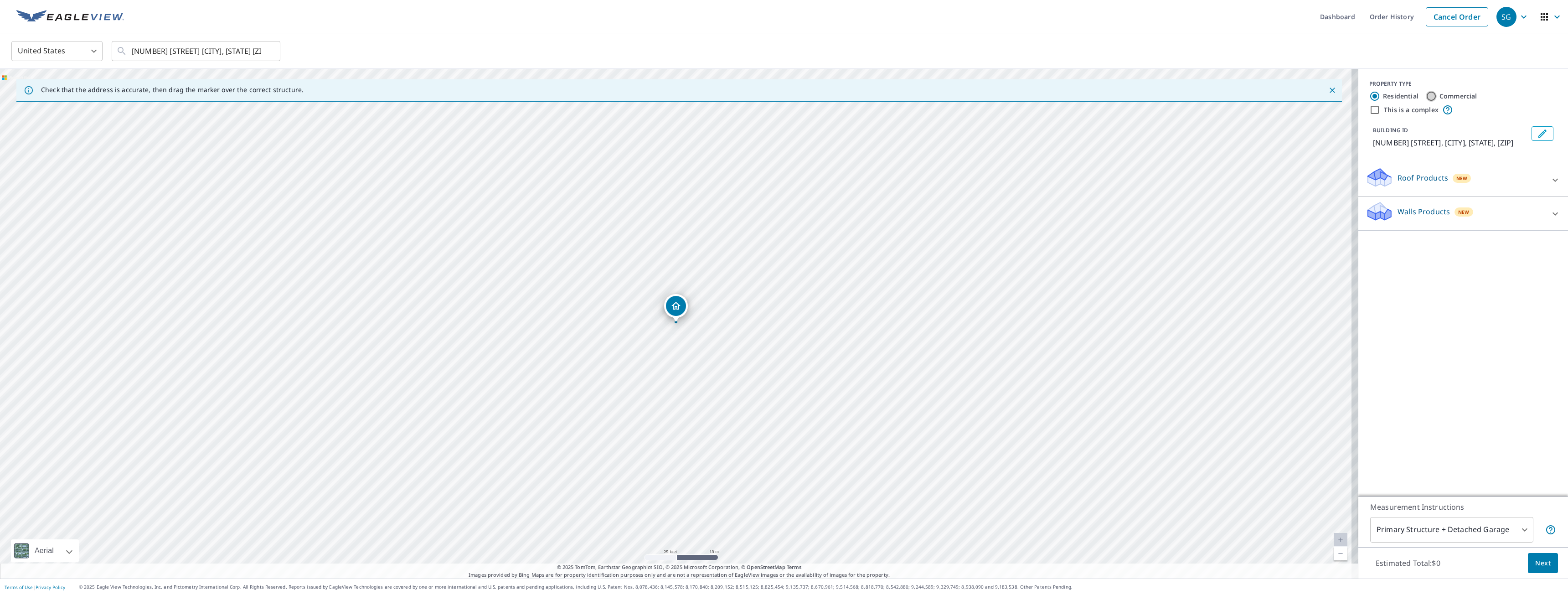 click on "Commercial" at bounding box center [1431, 96] 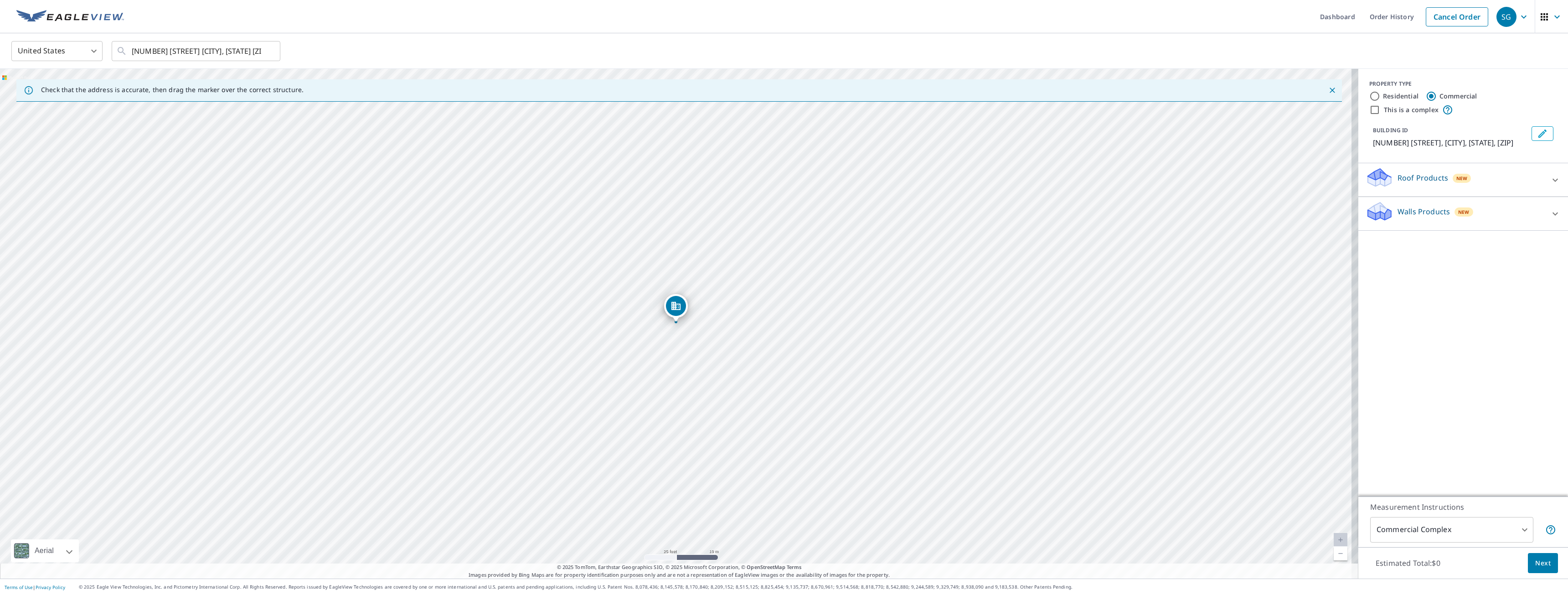 click on "Roof Products New" at bounding box center [1455, 180] 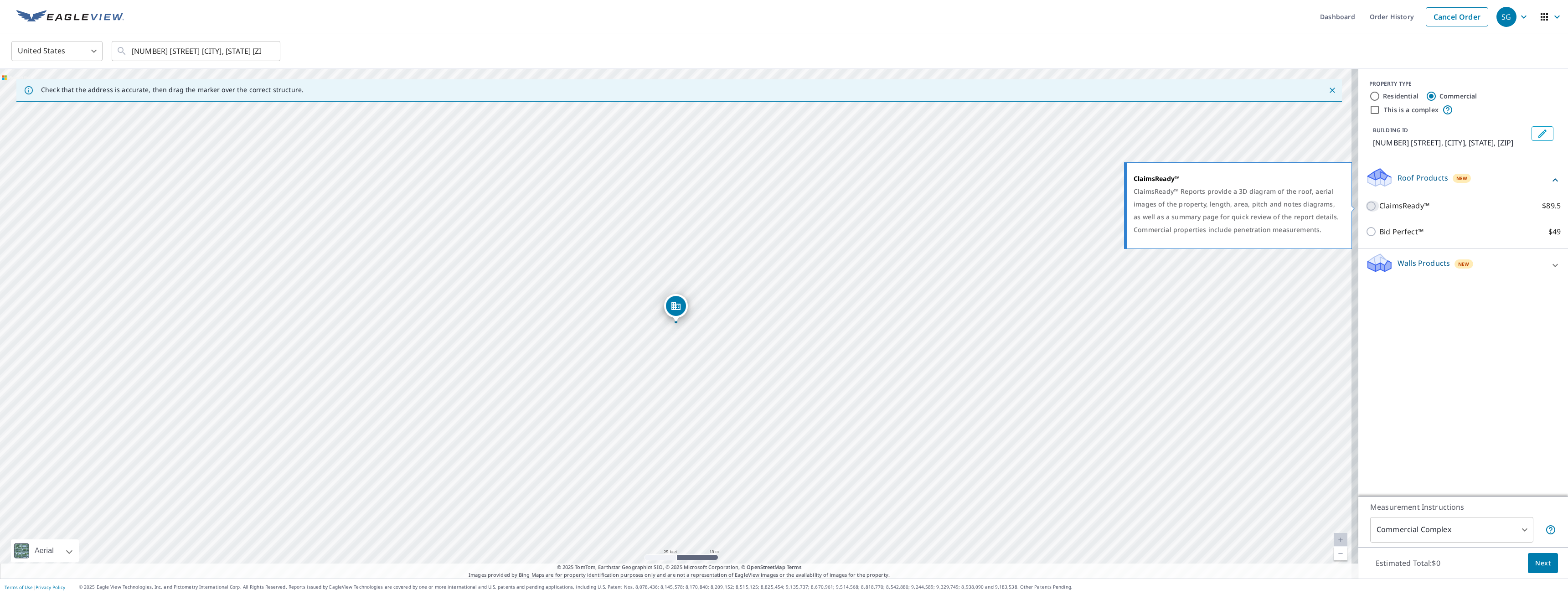 click on "ClaimsReady™ $89.5" at bounding box center [1372, 206] 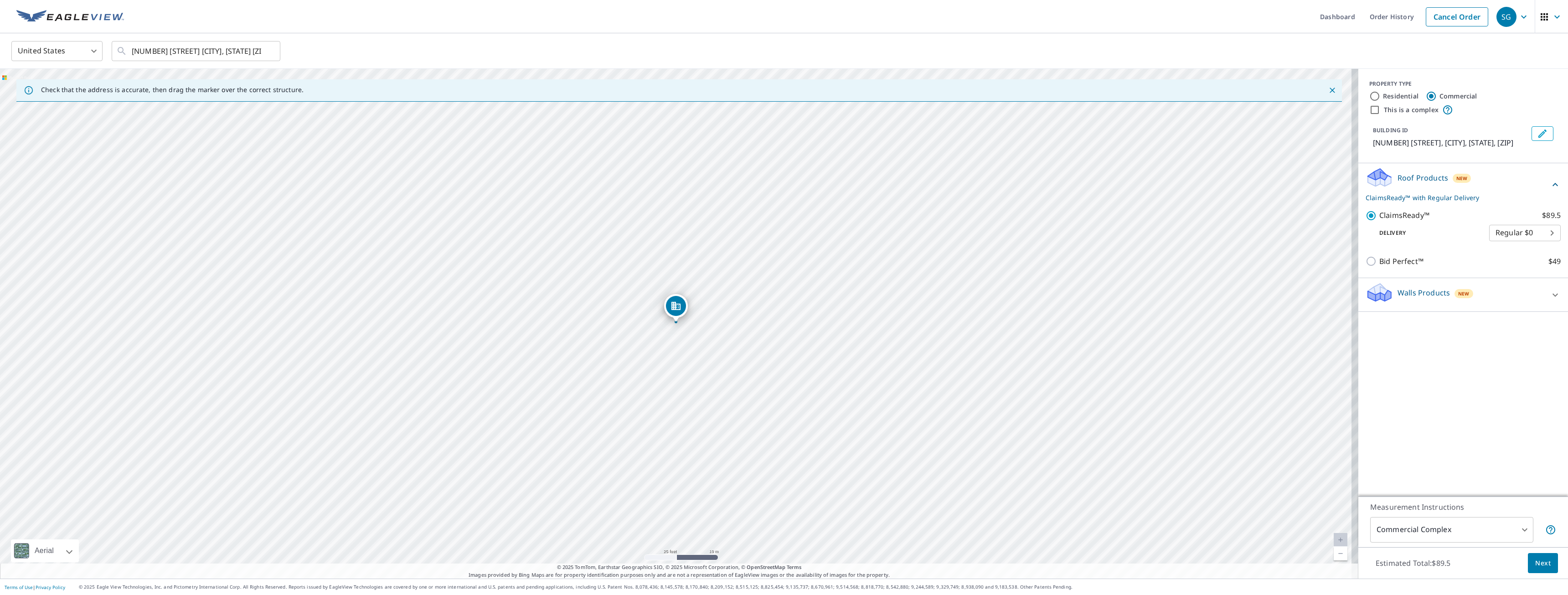 click on "[COMPANY] [COMPANY]
Dashboard Order History Cancel Order [COMPANY] United States US ​ [NUMBER] [STREET] [CITY], [STATE] ​ Check that the address is accurate, then drag the marker over the correct structure. [NUMBER] [STREET] [CITY], [STATE] Aerial Road A standard road map Aerial A detailed look from above Labels Labels 25 feet 10 m © 2025 TomTom, © Vexcel Imaging, © 2025 Microsoft Corporation,  © OpenStreetMap Terms © 2025 TomTom, Earthstar Geographics SIO, © 2025 Microsoft Corporation, ©   OpenStreetMap   Terms Images provided by Bing Maps are for property identification purposes only and are not a representation of EagleView images or the availability of images for the property. PROPERTY TYPE Residential Commercial This is a complex BUILDING ID [NUMBER] [STREET], [CITY], [STATE], [ZIP] Roof Products New ClaimsReady™ with Regular Delivery ClaimsReady™ $89.5 Delivery Regular $0 8 ​ Bid Perfect™ $49 Walls Products New Walls $221.25 Measurement Instructions Commercial Complex 4 ​ Estimated Total:  $89.5 Next Terms of Use" at bounding box center [784, 297] 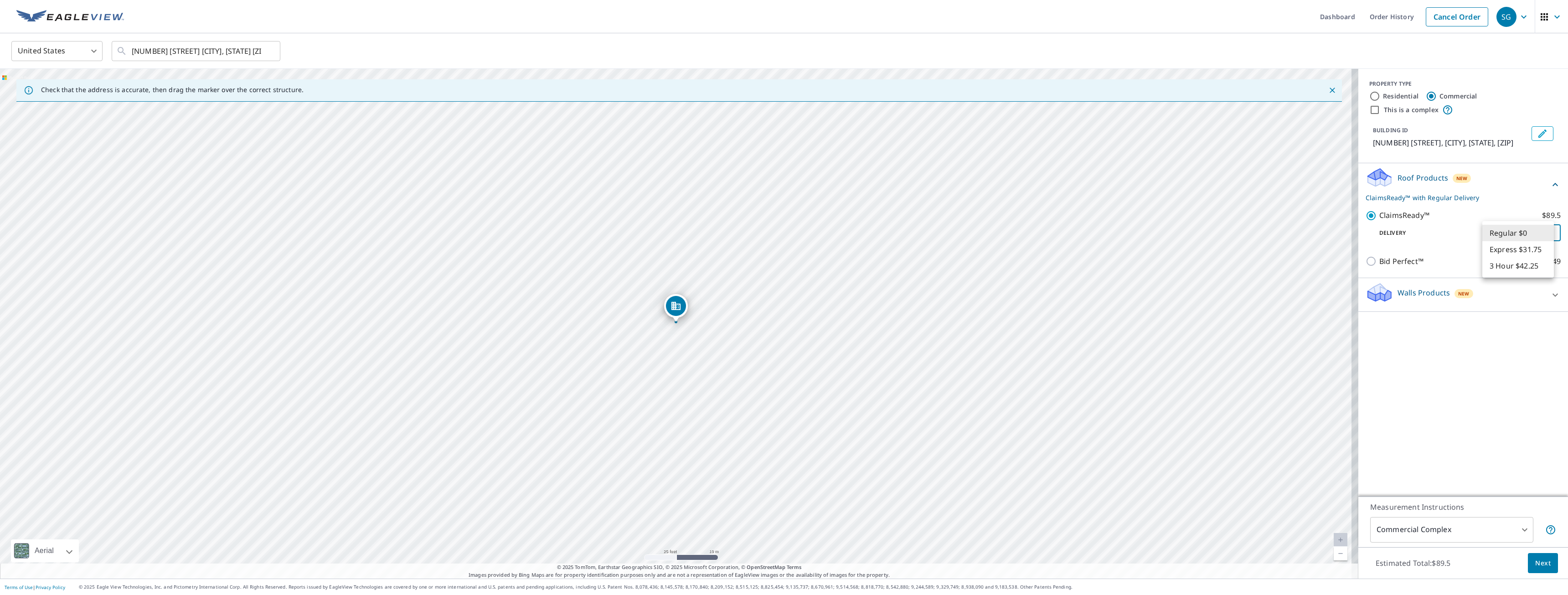 click on "Regular $0" at bounding box center [1518, 233] 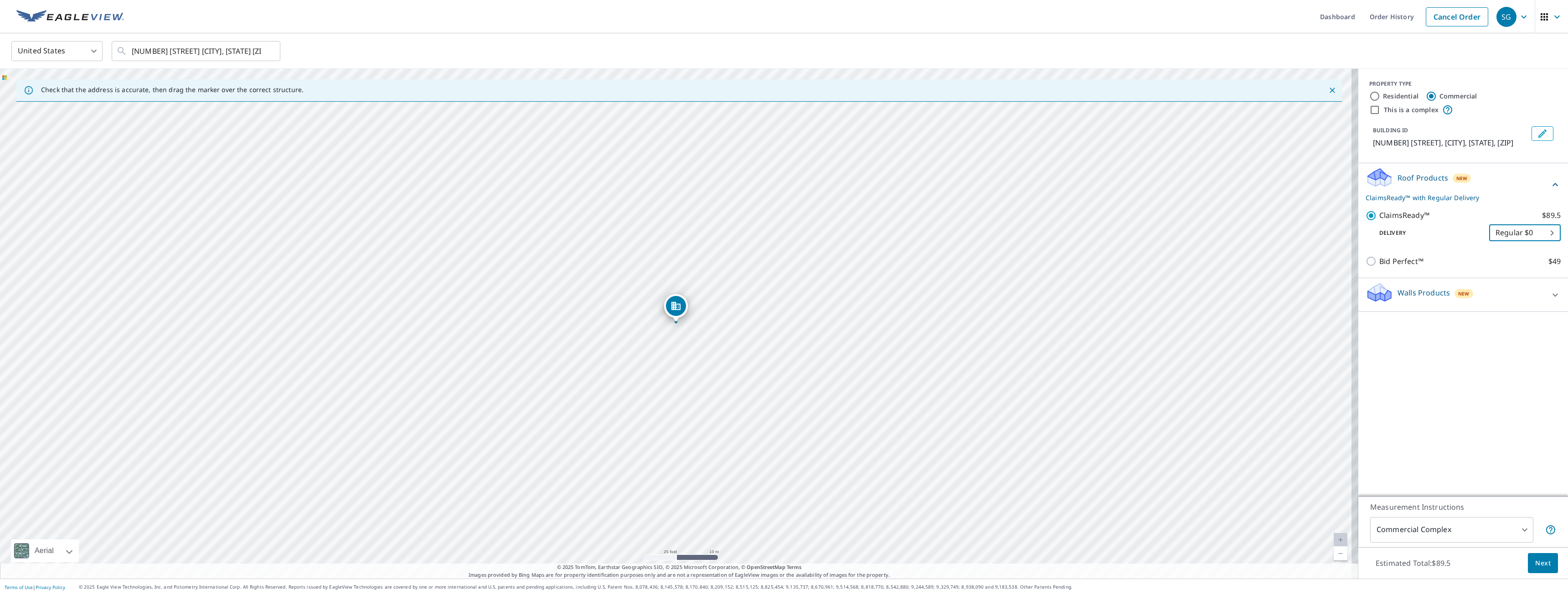 click on "Walls Products New" at bounding box center [1455, 295] 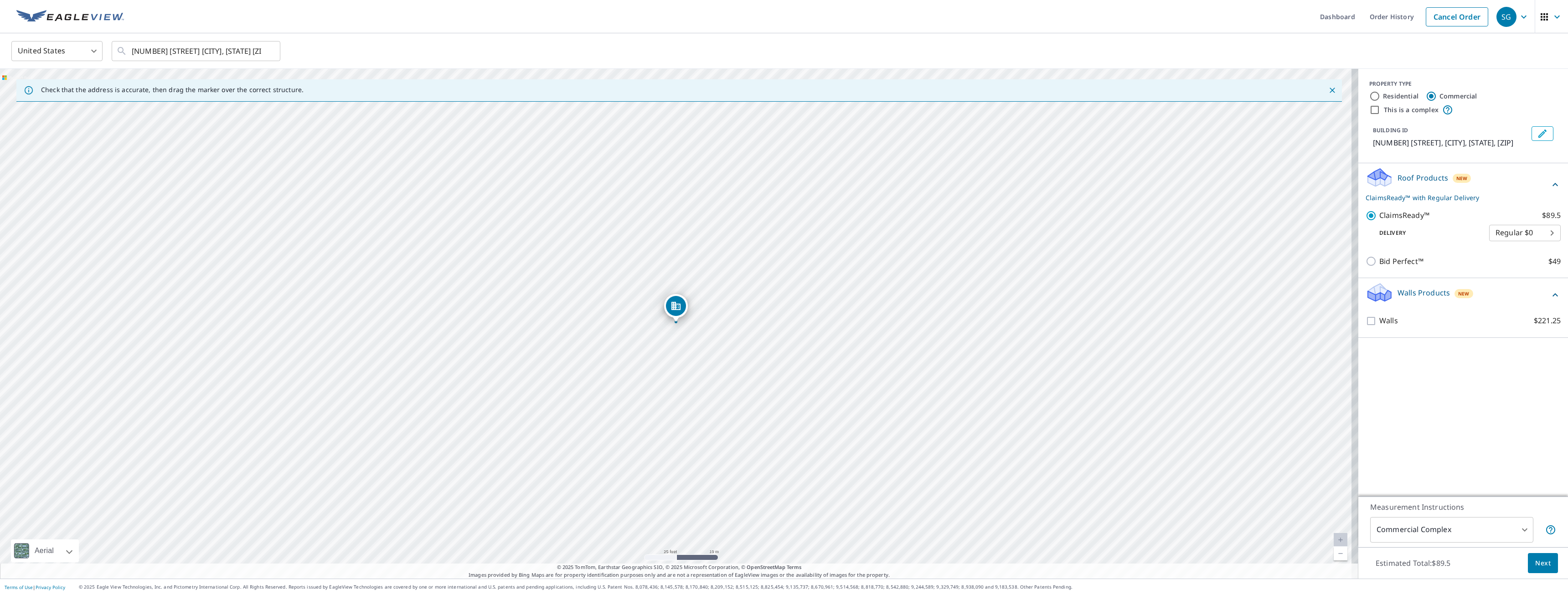 click on "Walls Products New" at bounding box center (1458, 295) 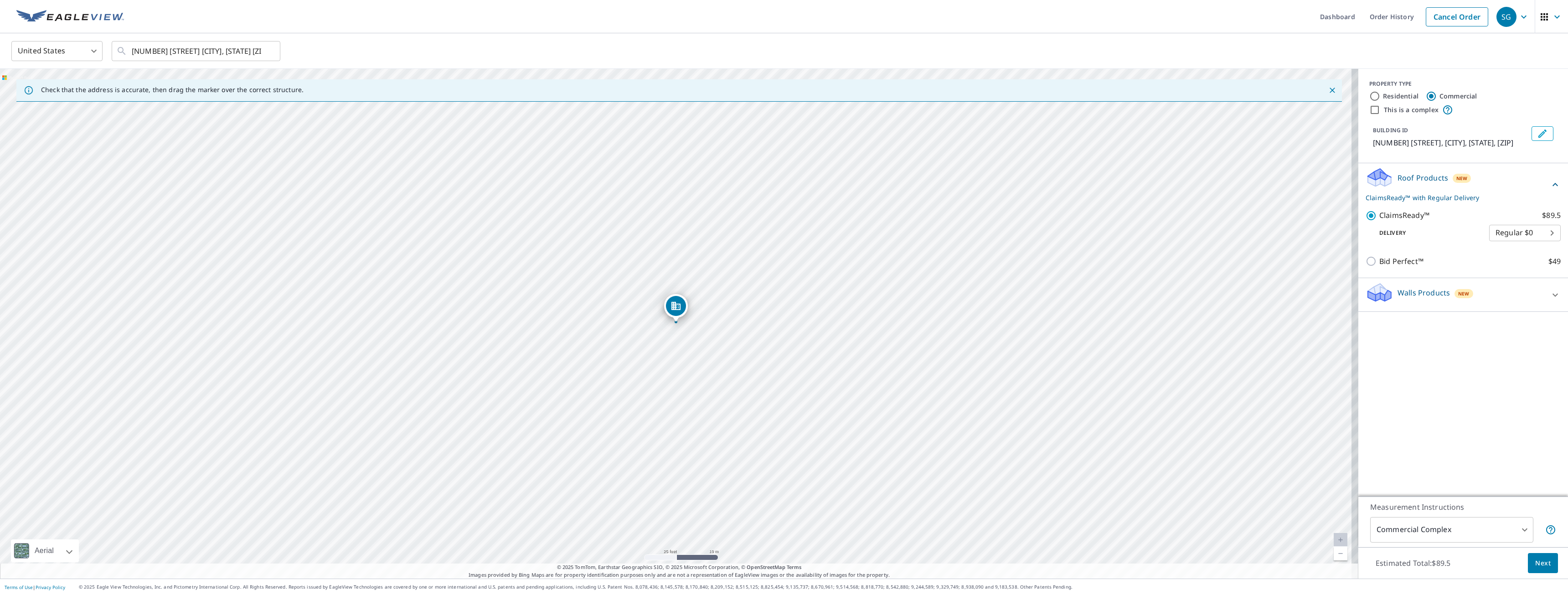 click on "[COMPANY] [COMPANY]
Dashboard Order History Cancel Order [COMPANY] United States US ​ [NUMBER] [STREET] [CITY], [STATE] ​ Check that the address is accurate, then drag the marker over the correct structure. [NUMBER] [STREET] [CITY], [STATE] Aerial Road A standard road map Aerial A detailed look from above Labels Labels 25 feet 10 m © 2025 TomTom, © Vexcel Imaging, © 2025 Microsoft Corporation,  © OpenStreetMap Terms © 2025 TomTom, Earthstar Geographics SIO, © 2025 Microsoft Corporation, ©   OpenStreetMap   Terms Images provided by Bing Maps are for property identification purposes only and are not a representation of EagleView images or the availability of images for the property. PROPERTY TYPE Residential Commercial This is a complex BUILDING ID [NUMBER] [STREET], [CITY], [STATE], [ZIP] Roof Products New ClaimsReady™ with Regular Delivery ClaimsReady™ $89.5 Delivery Regular $0 8 ​ Bid Perfect™ $49 Walls Products New Walls $221.25 Measurement Instructions Commercial Complex 4 ​ Estimated Total:  $89.5 Next Terms of Use" at bounding box center (784, 297) 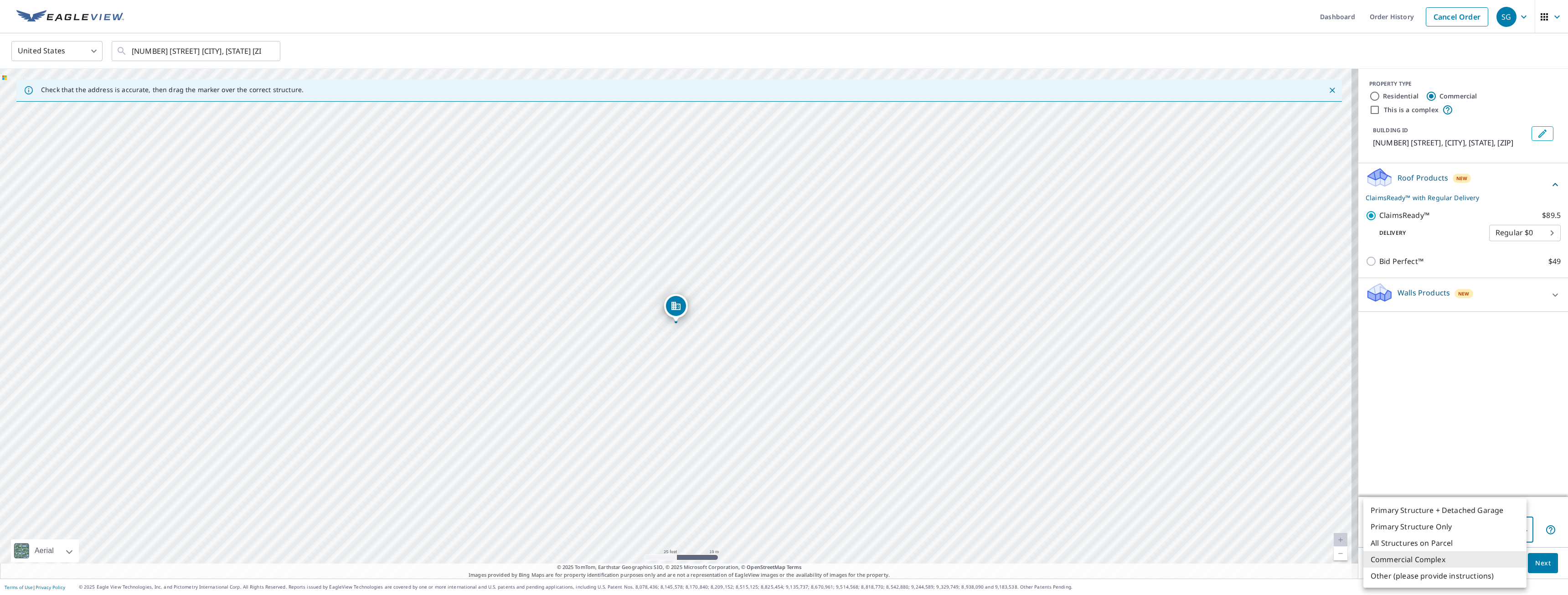 click on "Primary Structure Only" at bounding box center [1445, 527] 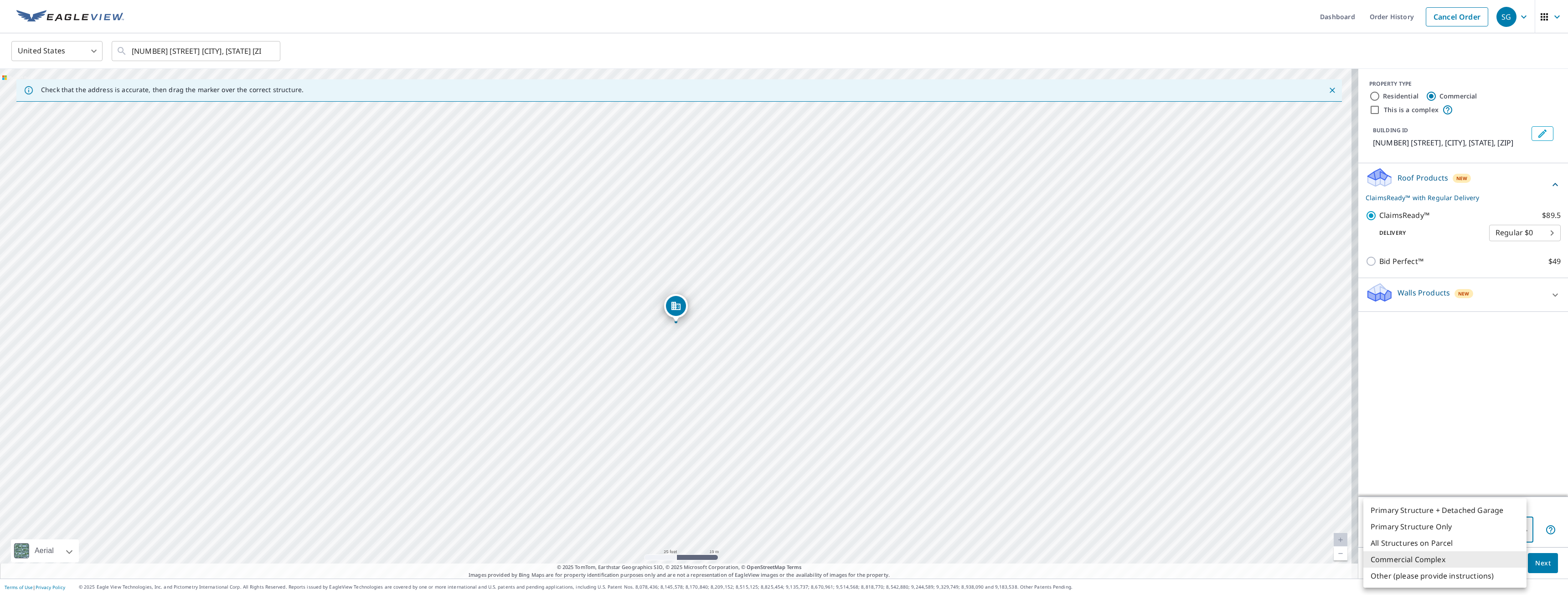 type on "2" 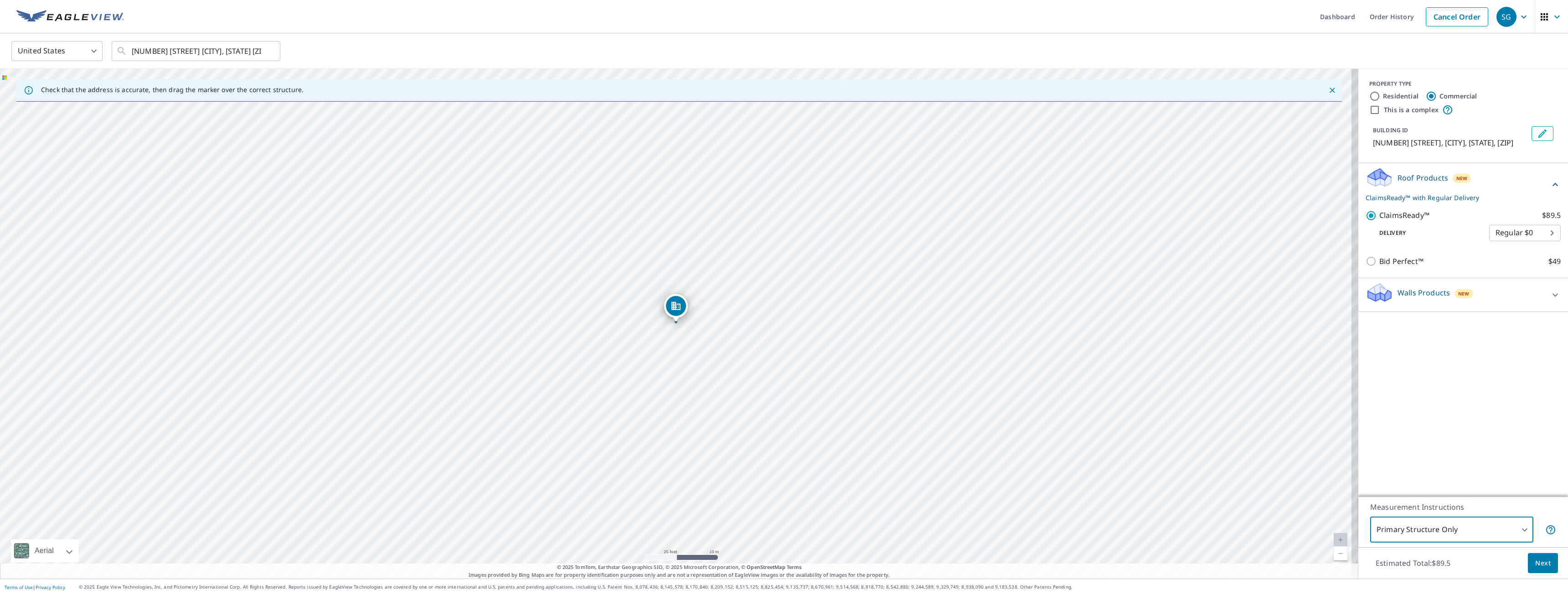 click on "Next" at bounding box center [1543, 563] 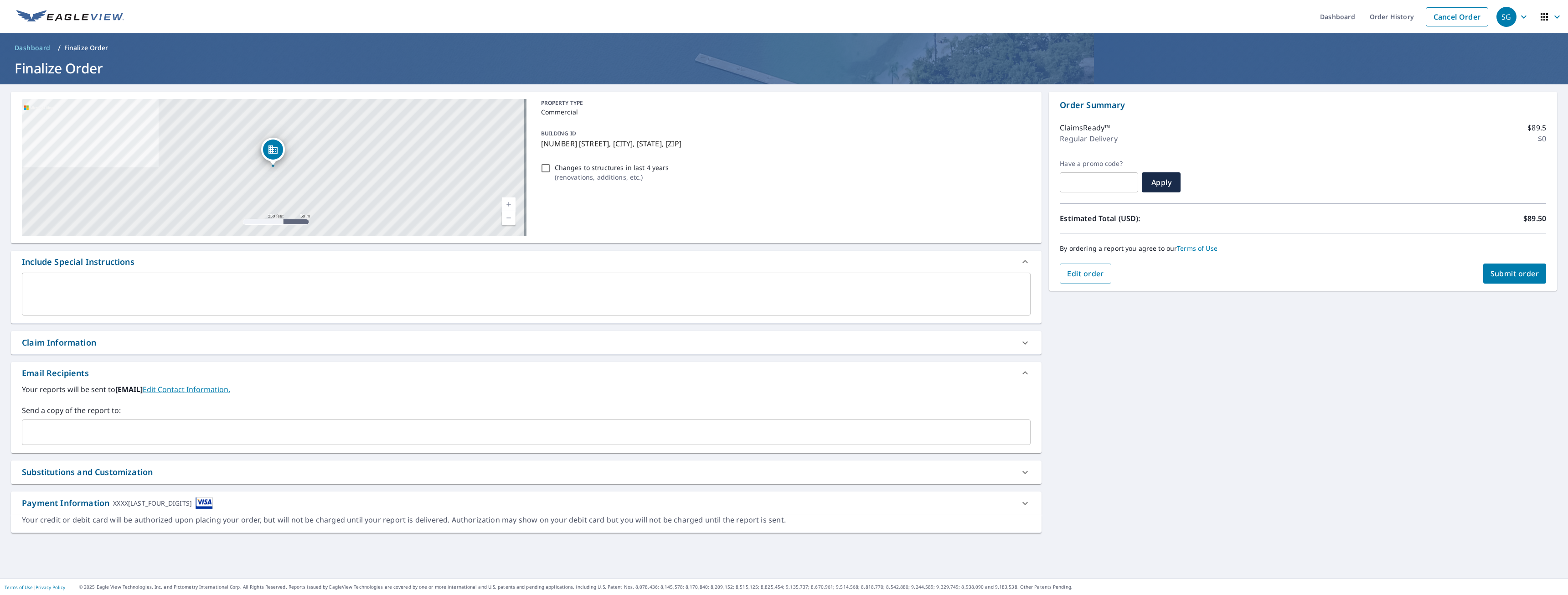 click on "Substitutions and Customization" at bounding box center (87, 472) 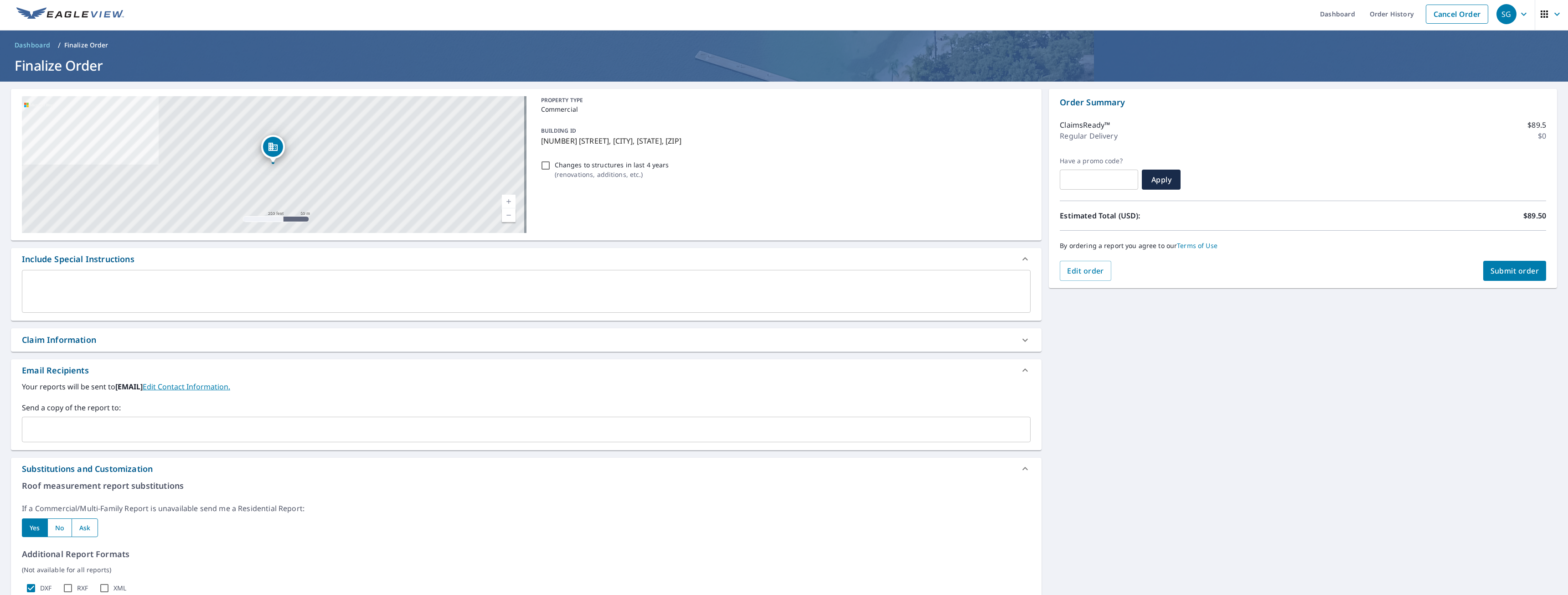 scroll, scrollTop: 0, scrollLeft: 0, axis: both 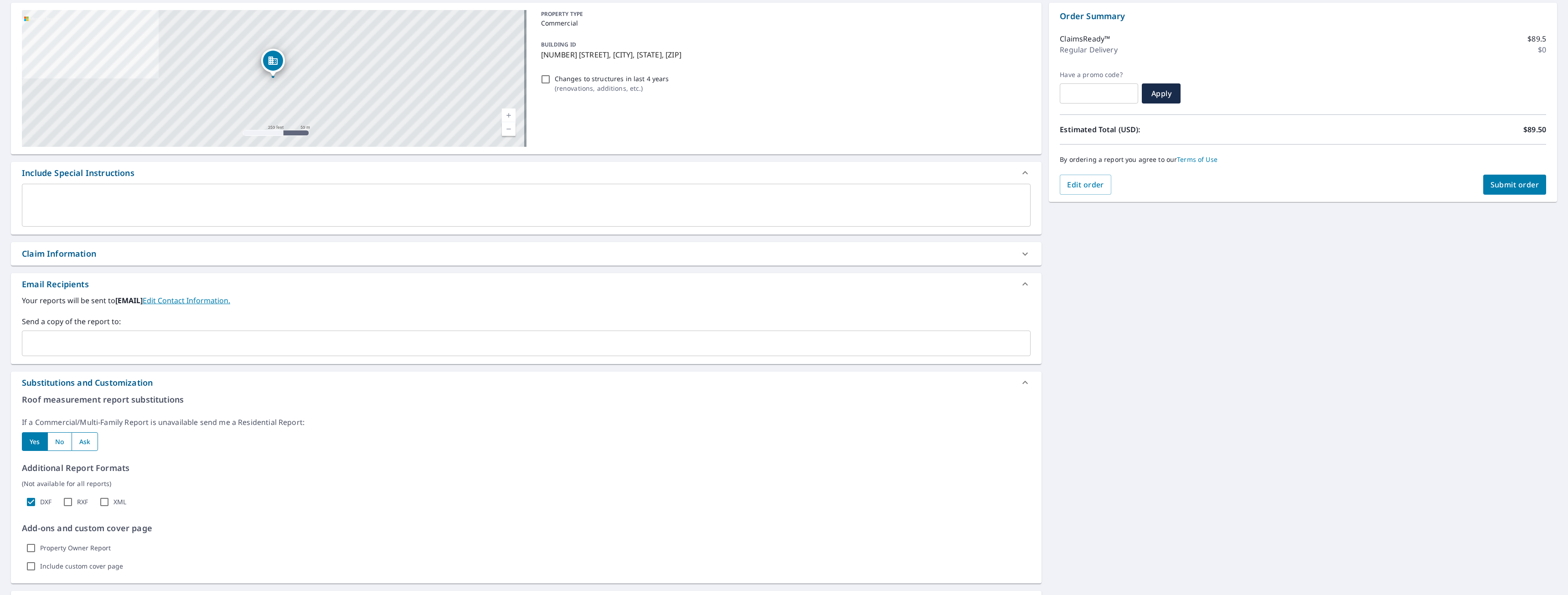 click on "Claim Information" at bounding box center [59, 254] 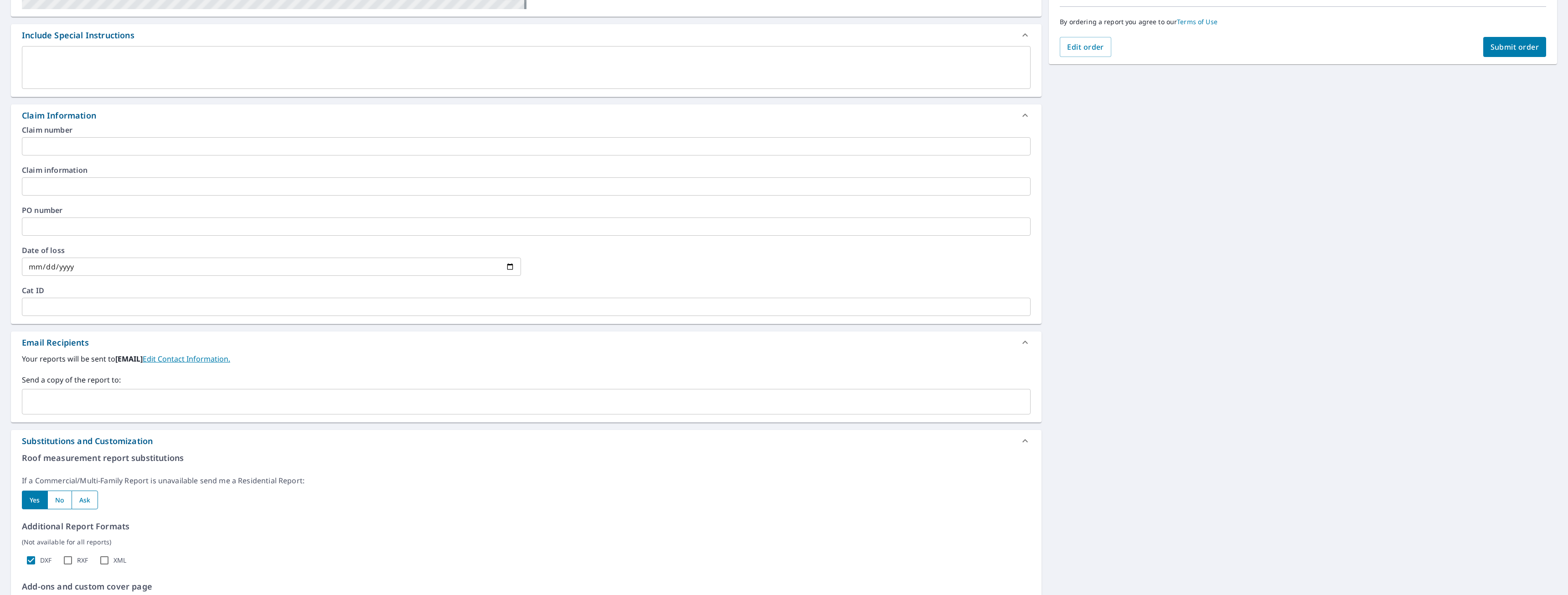 click on "Claim Information" at bounding box center [59, 115] 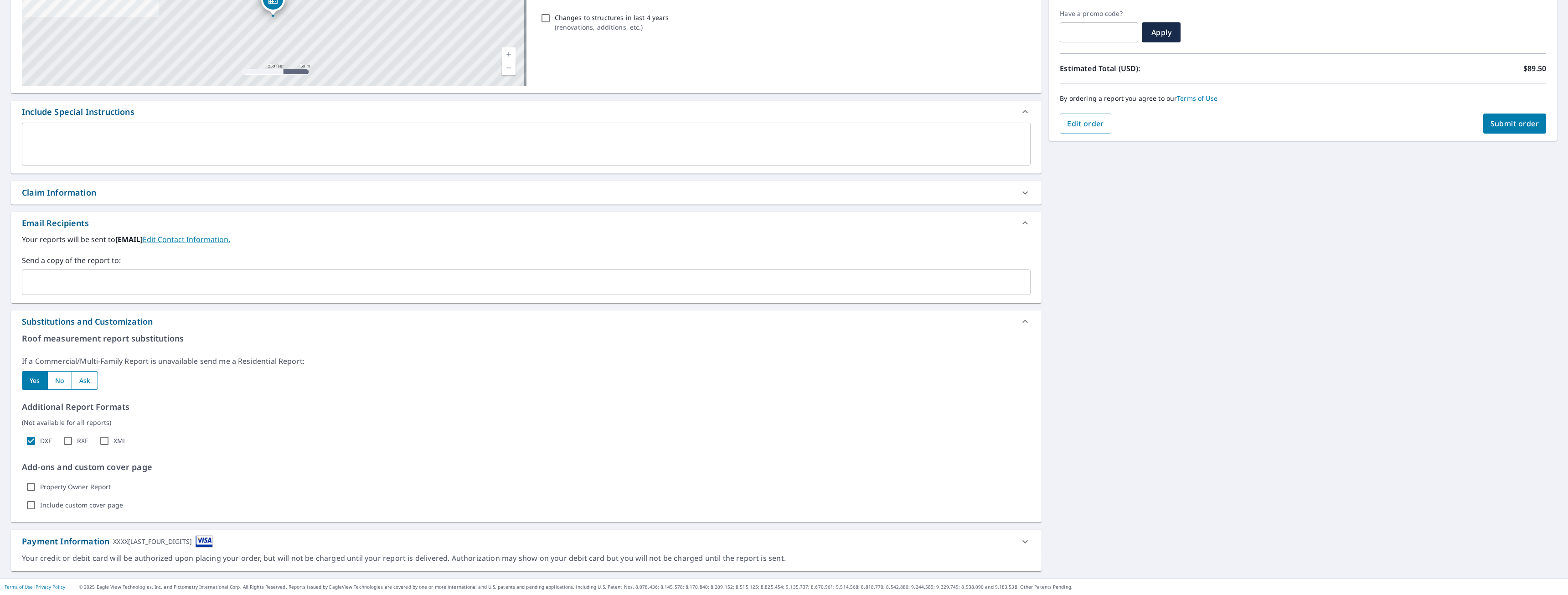 scroll, scrollTop: 150, scrollLeft: 0, axis: vertical 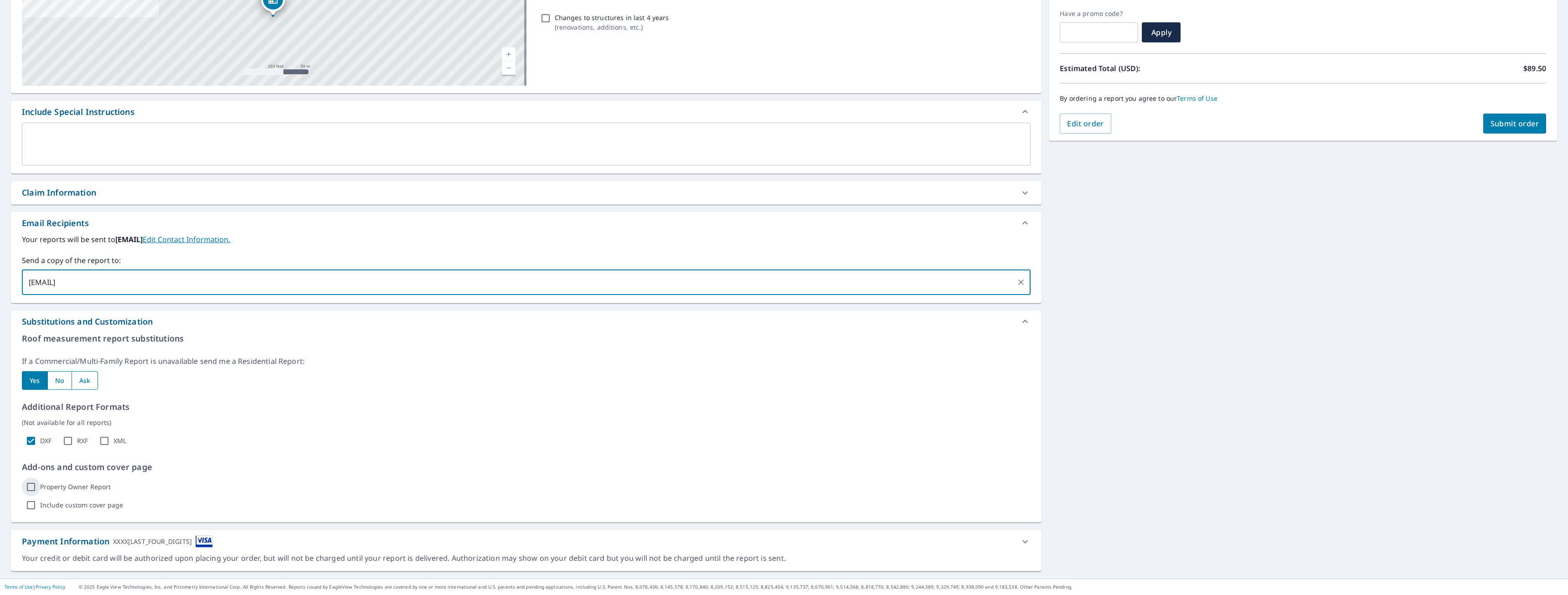 type on "susan@spencerpreservationgroup.com" 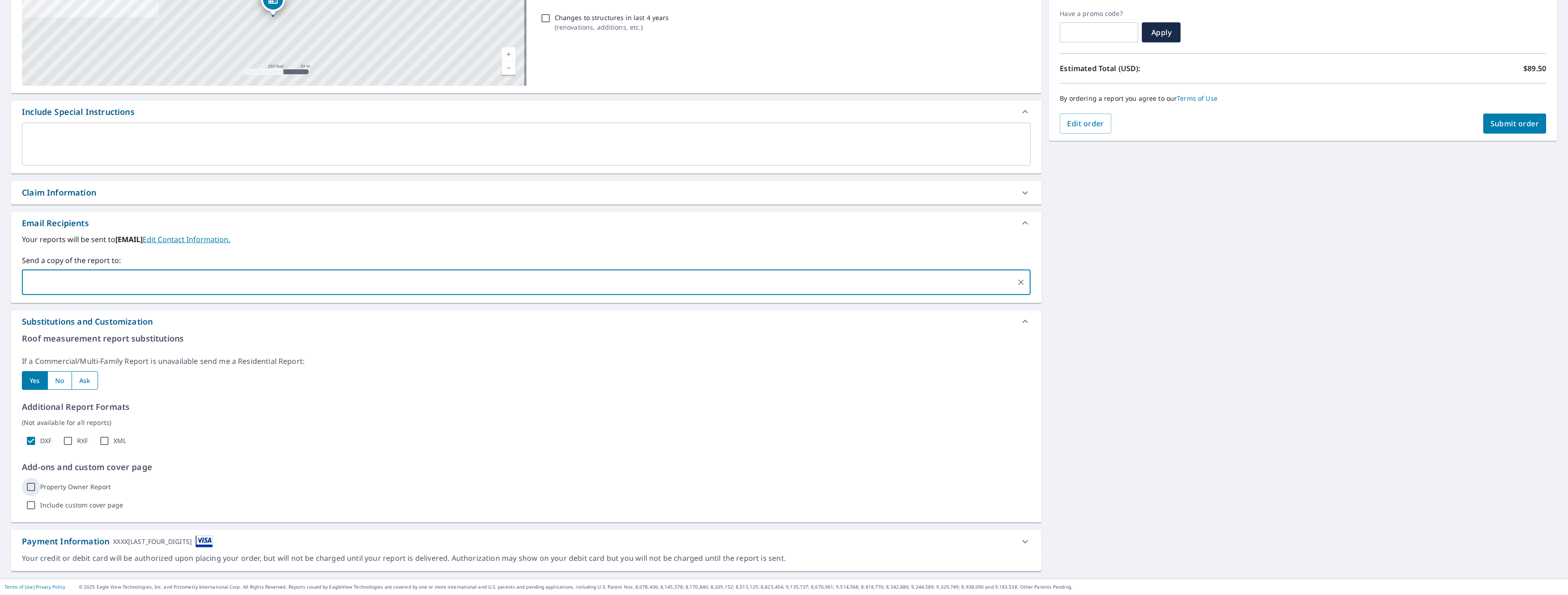click on "Property Owner Report" at bounding box center (31, 487) 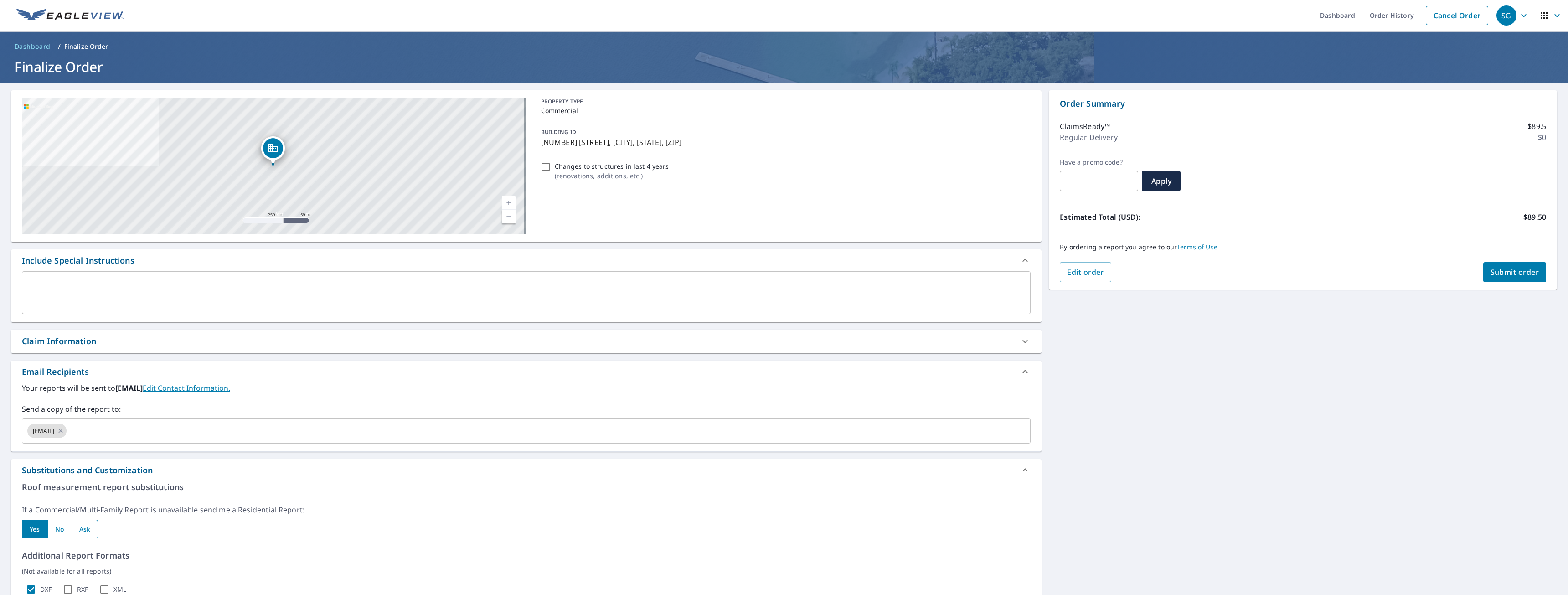 scroll, scrollTop: 0, scrollLeft: 0, axis: both 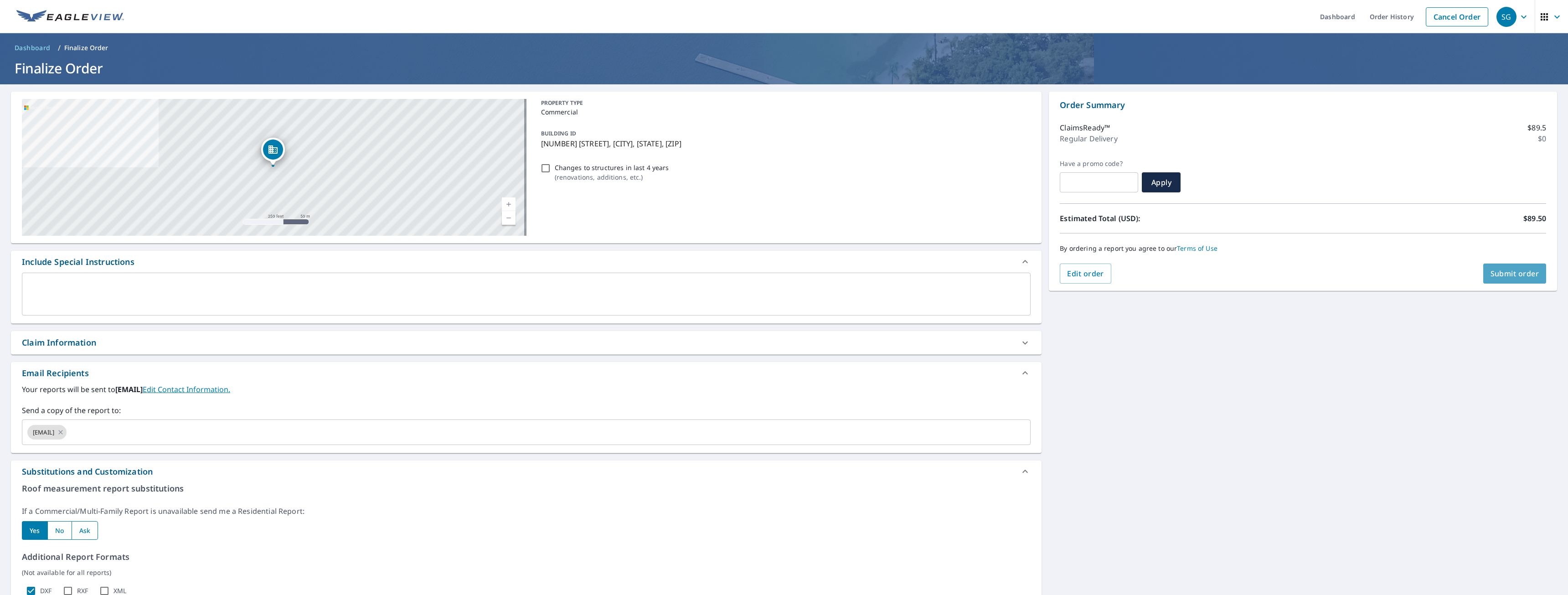 drag, startPoint x: 1516, startPoint y: 277, endPoint x: 1515, endPoint y: 283, distance: 6.0827625 